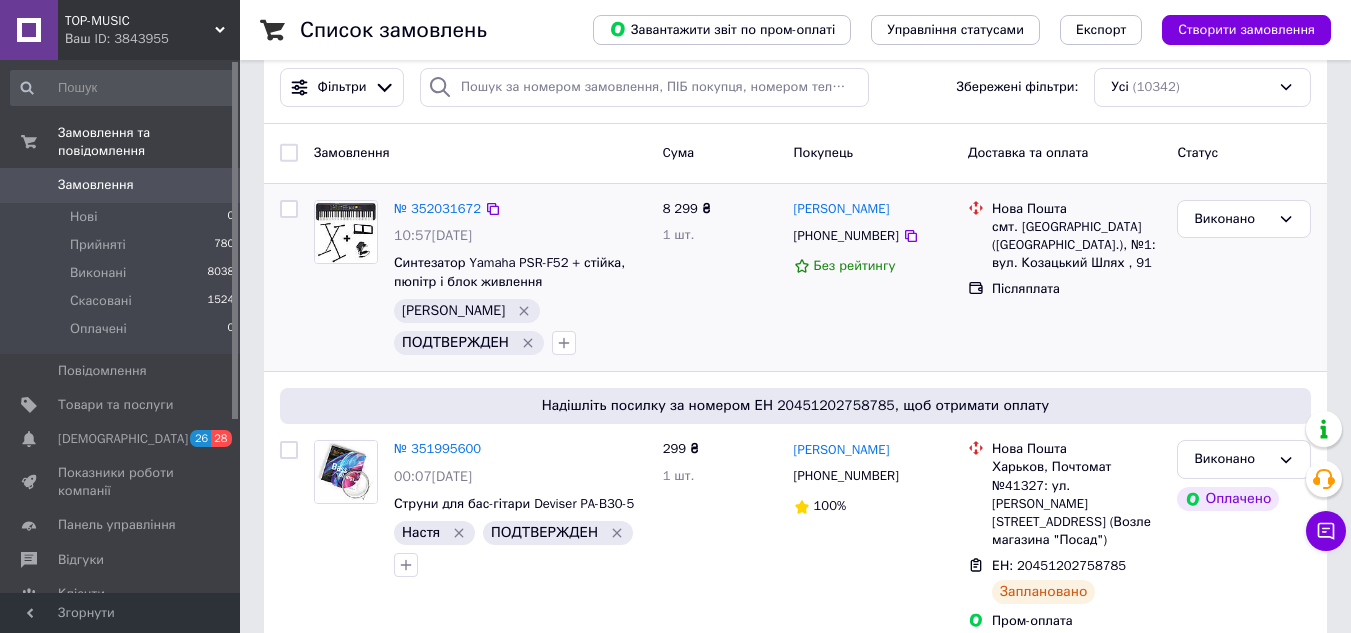 scroll, scrollTop: 0, scrollLeft: 0, axis: both 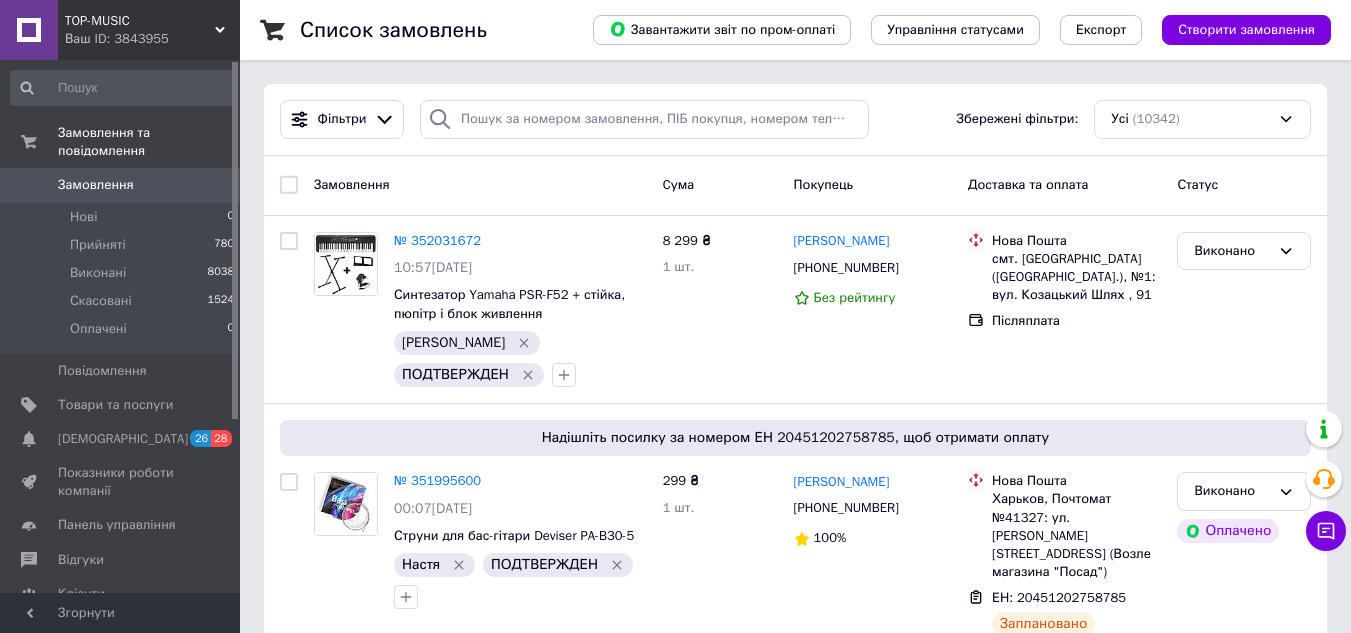 click on "TOP-MUSIC" at bounding box center (140, 21) 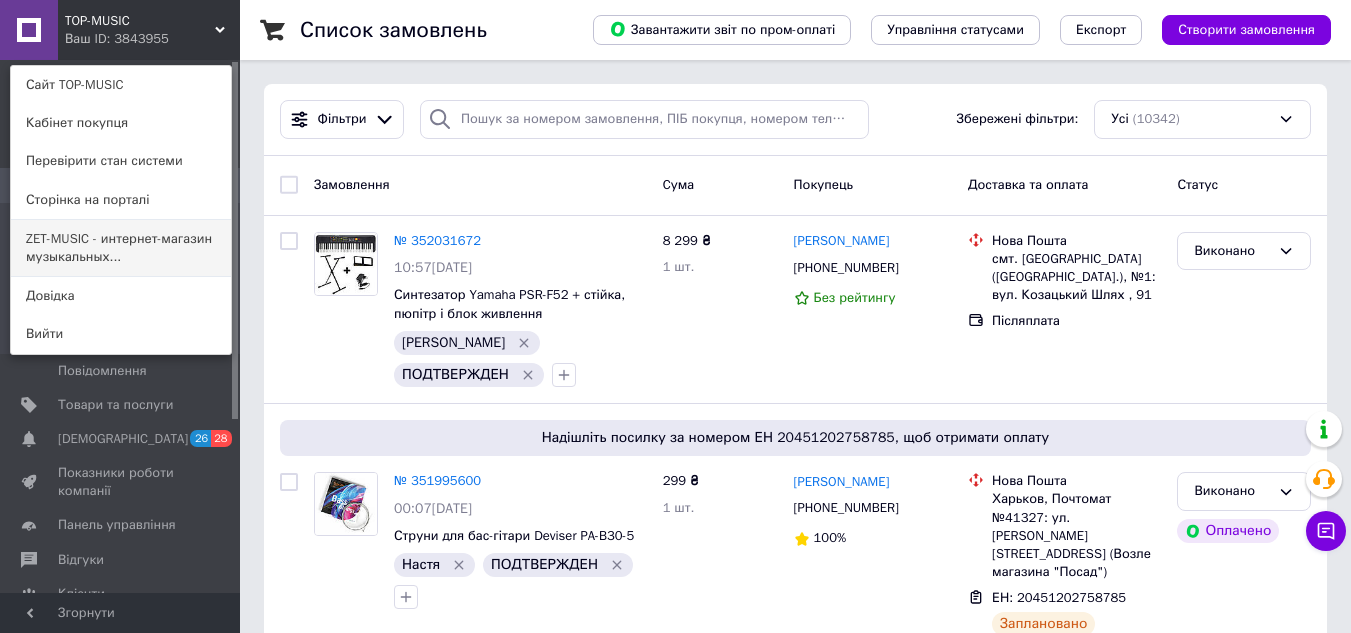 click on "ZET-MUSIC - интернет-магазин музыкальных..." at bounding box center (121, 248) 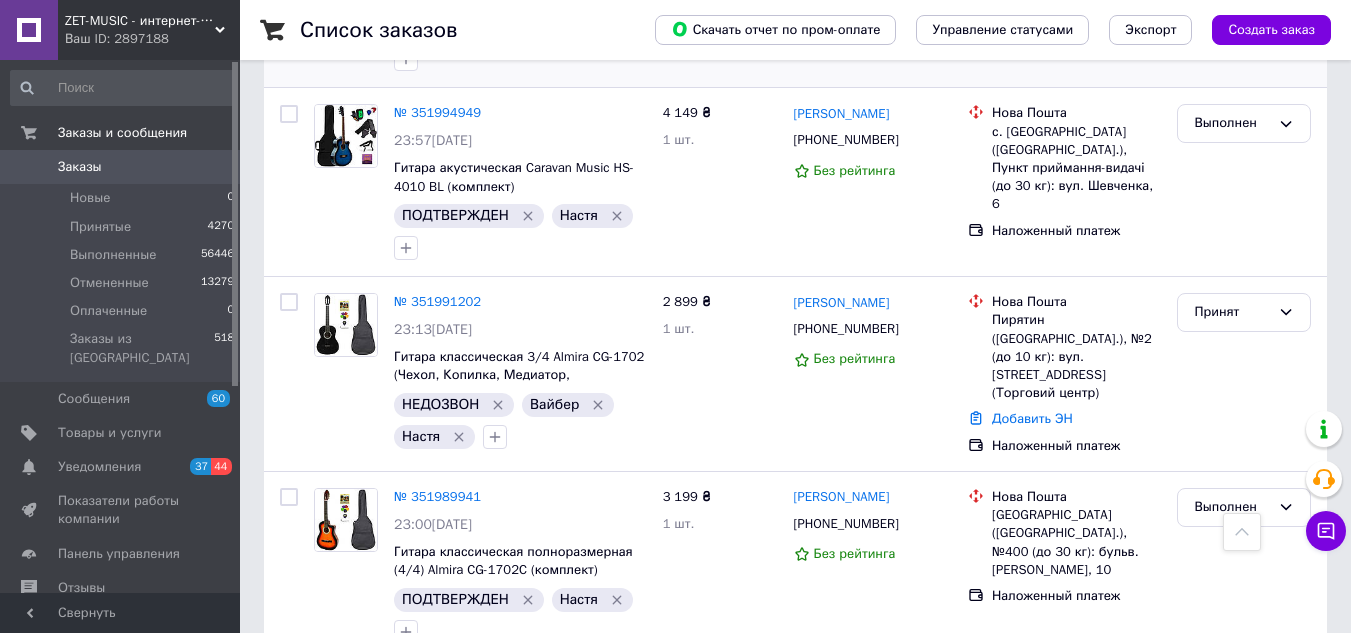 scroll, scrollTop: 1100, scrollLeft: 0, axis: vertical 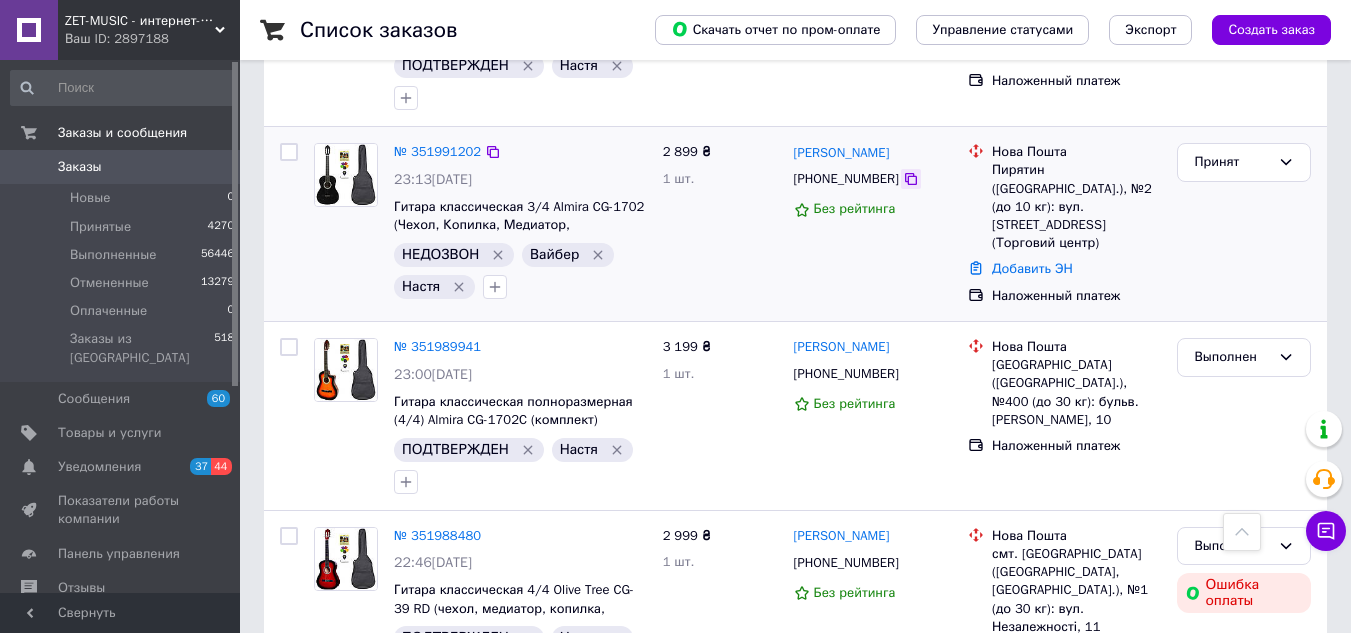 click 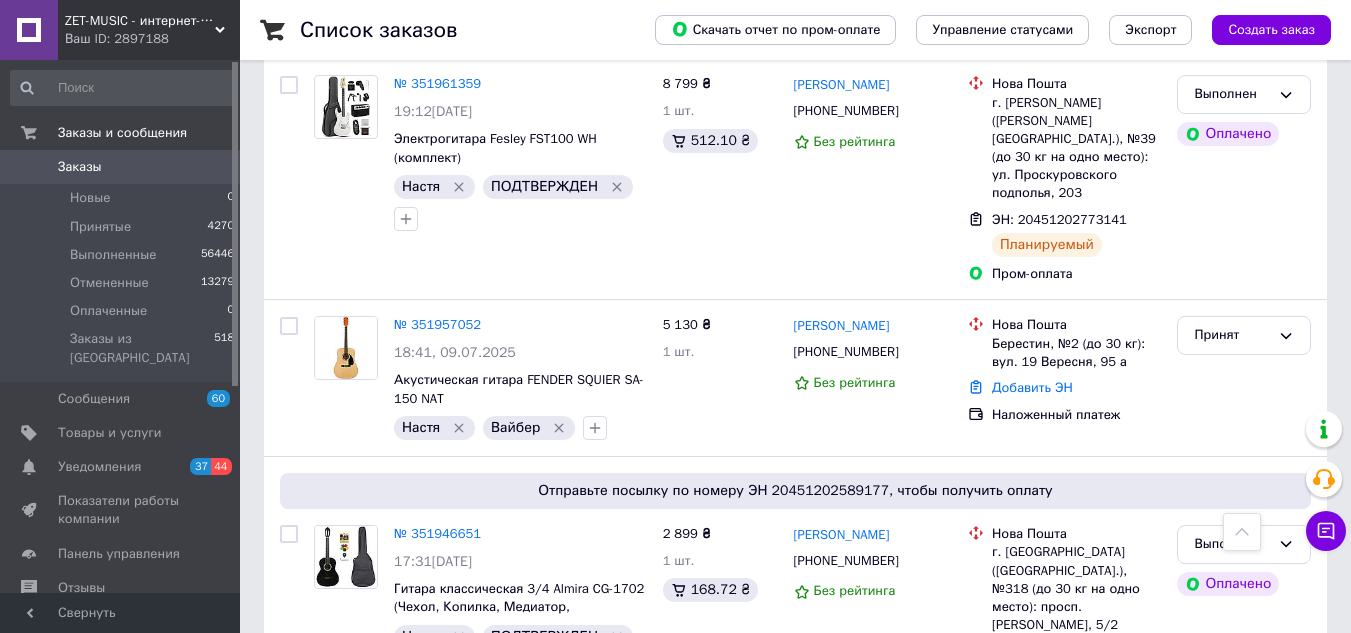 scroll, scrollTop: 2700, scrollLeft: 0, axis: vertical 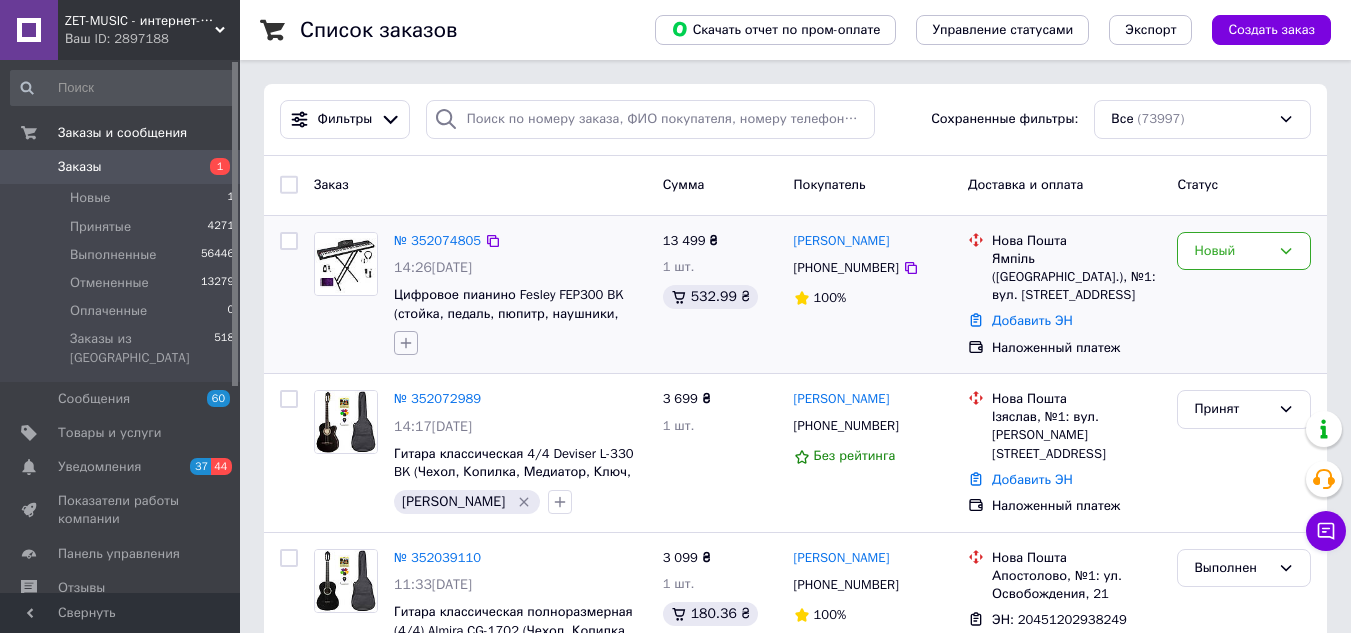 click 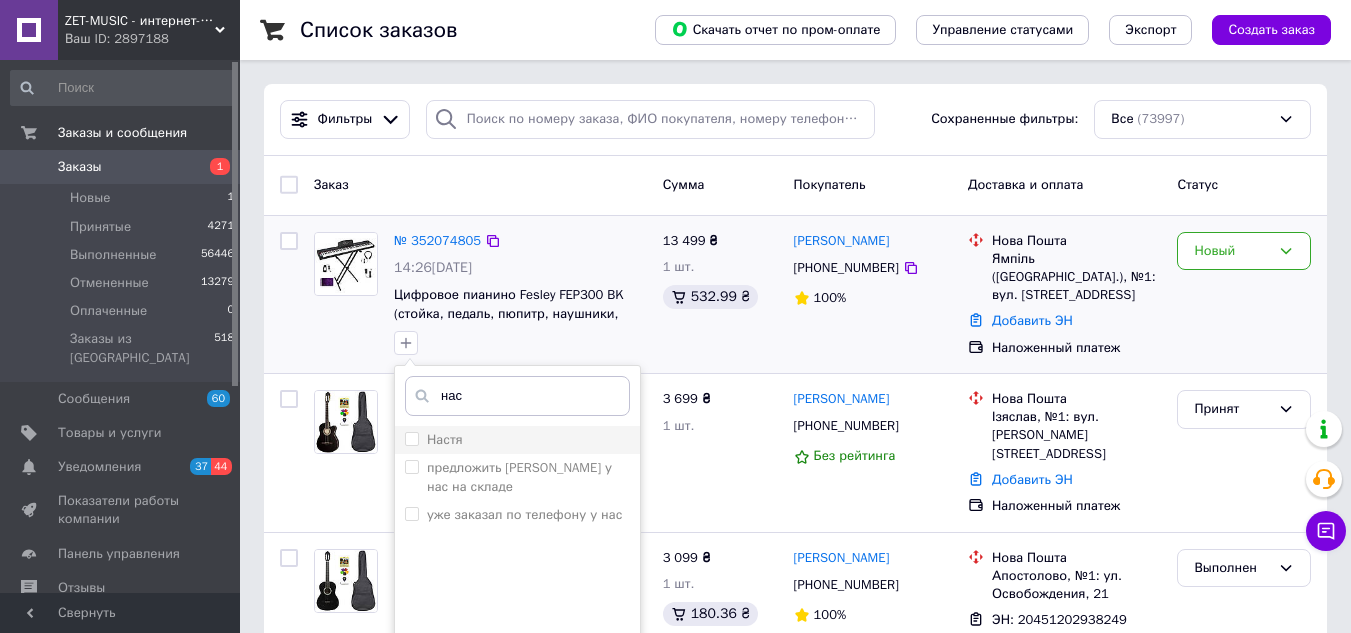 type on "нас" 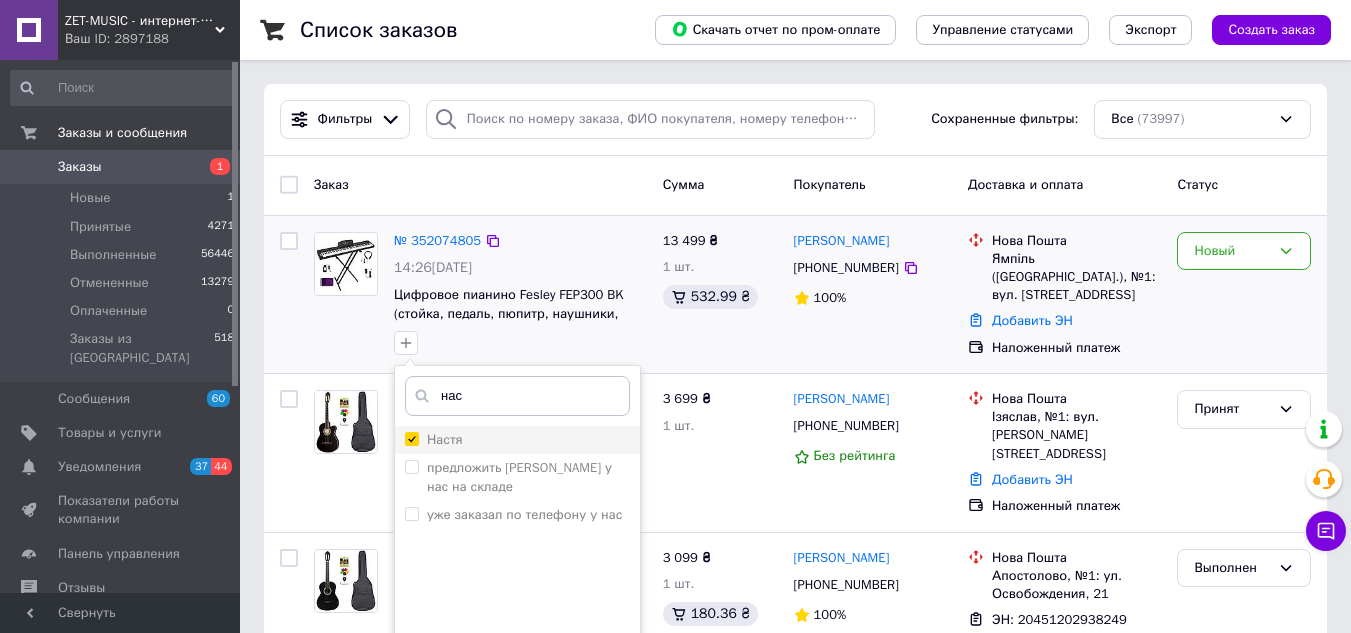 checkbox on "true" 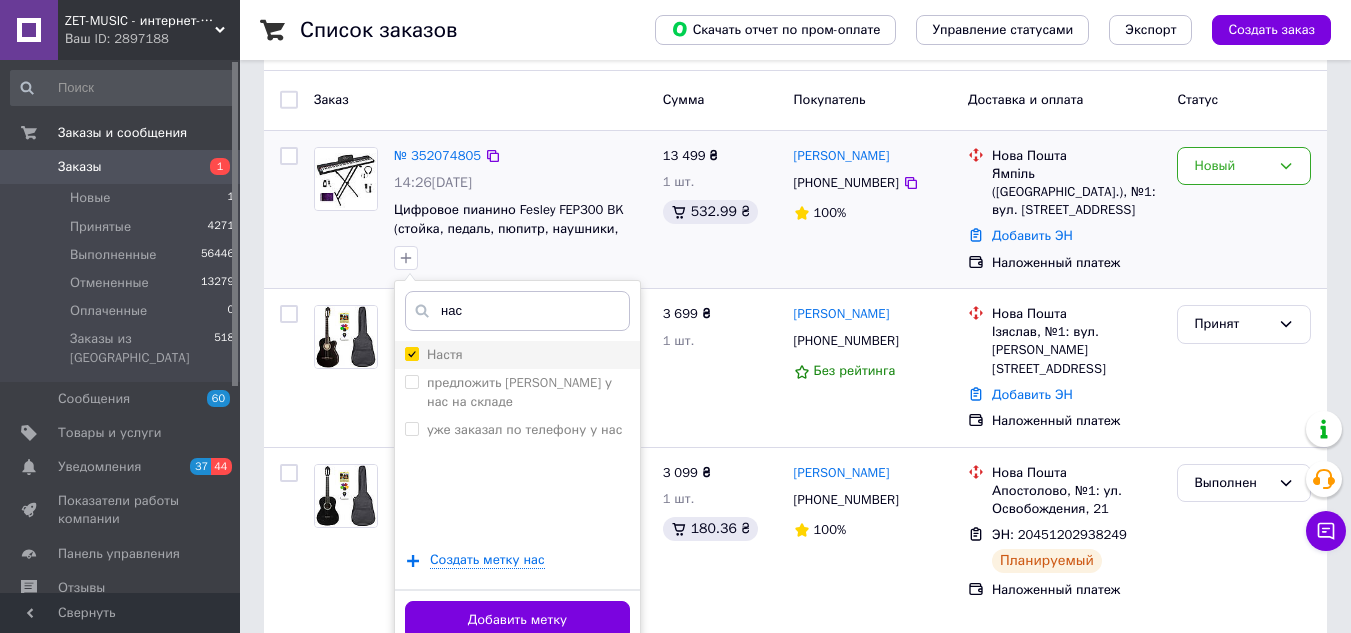 scroll, scrollTop: 200, scrollLeft: 0, axis: vertical 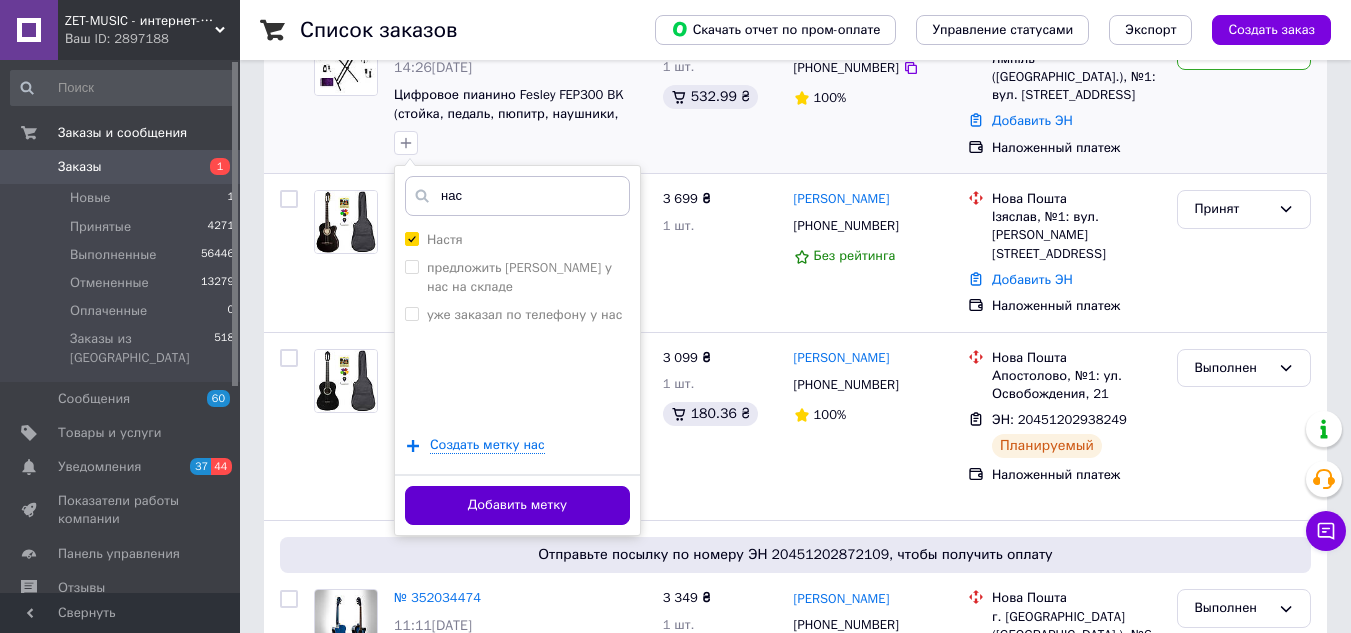 click on "Добавить метку" at bounding box center [517, 505] 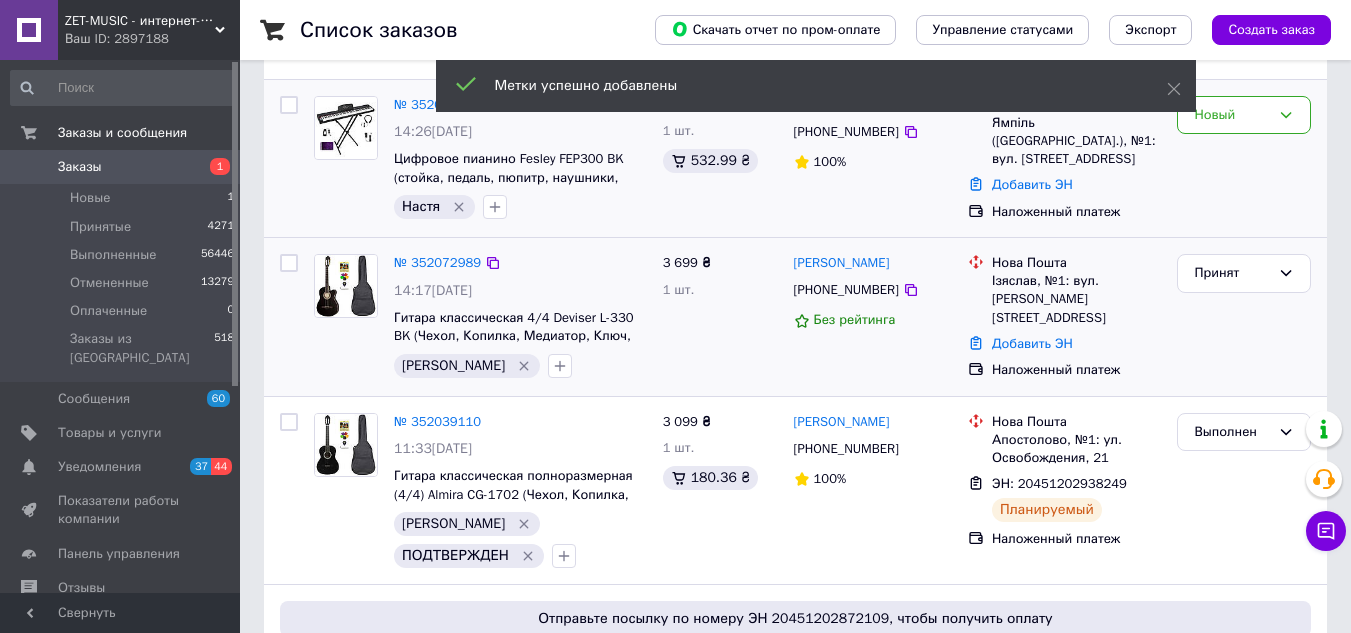 scroll, scrollTop: 100, scrollLeft: 0, axis: vertical 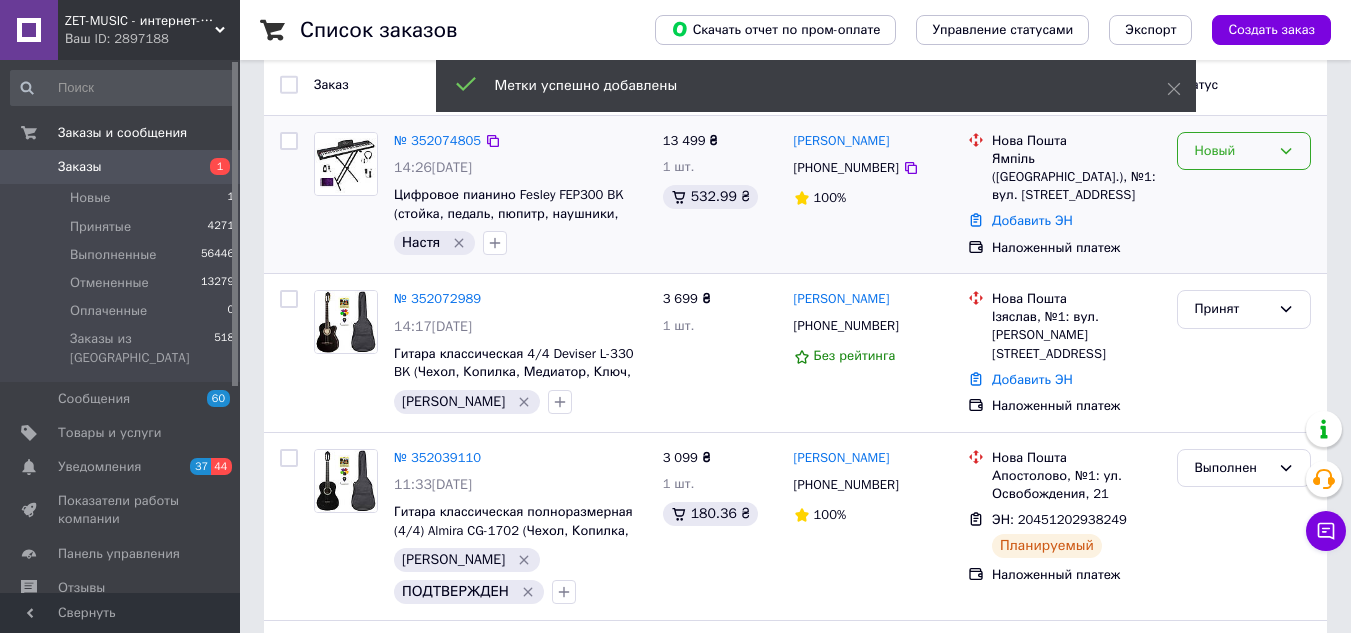 click on "Новый" at bounding box center [1232, 151] 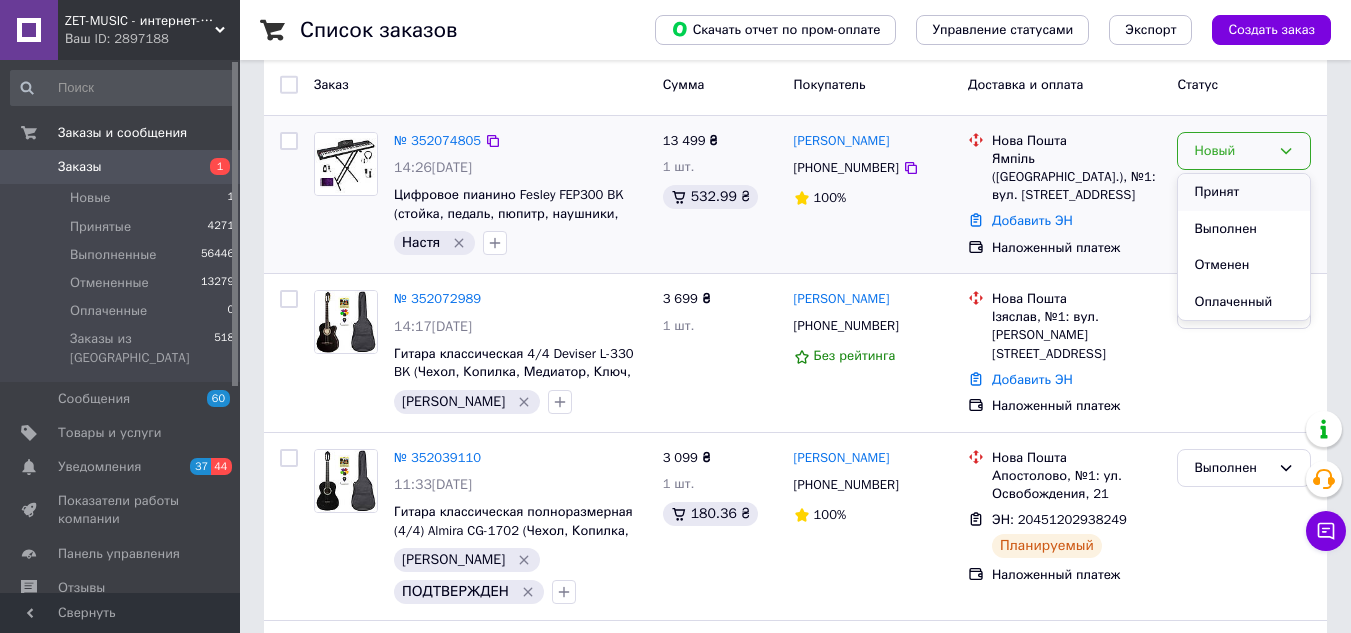 click on "Принят" at bounding box center [1244, 192] 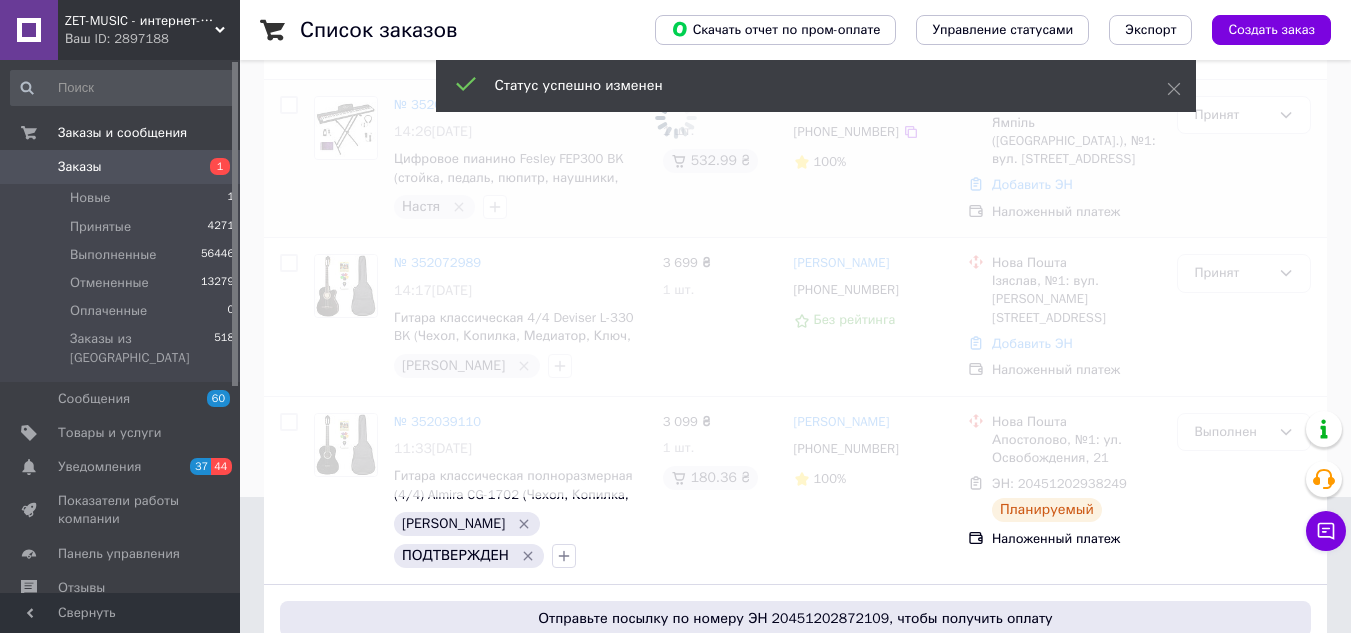 scroll, scrollTop: 100, scrollLeft: 0, axis: vertical 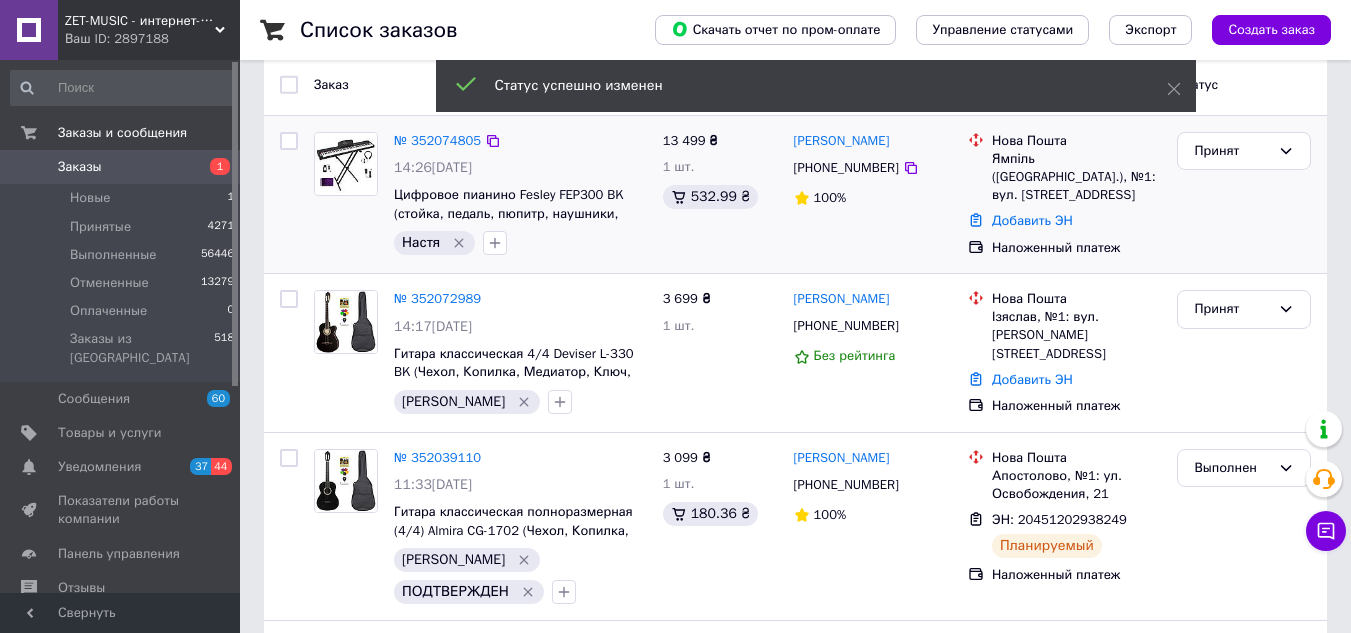 click on "ZET-MUSIC - интернет-магазин музыкальных инструментов Ваш ID: 2897188" at bounding box center [149, 30] 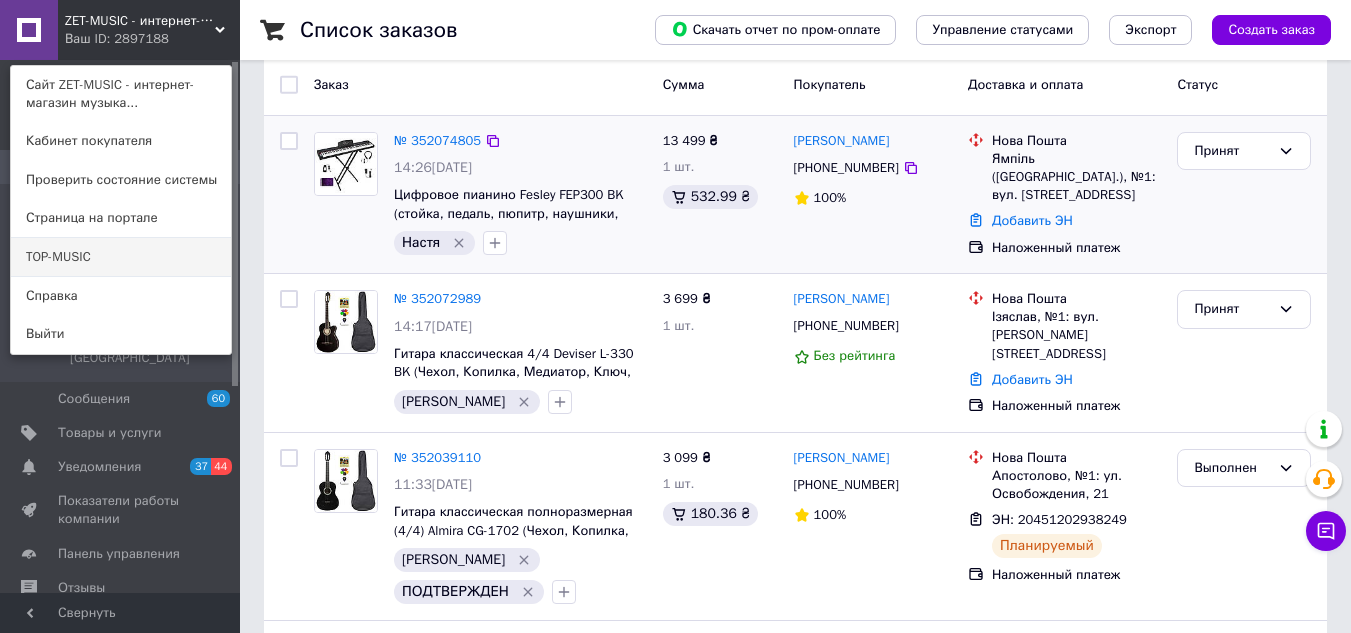 click on "TOP-MUSIC" at bounding box center (121, 257) 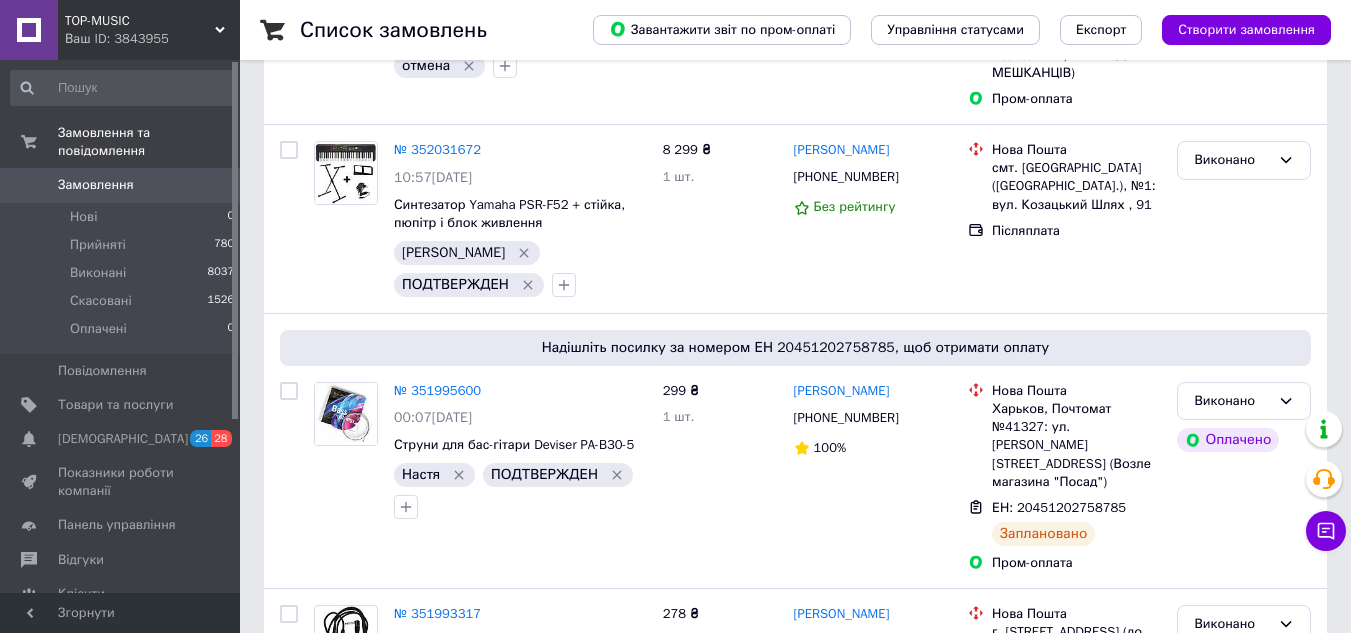 scroll, scrollTop: 300, scrollLeft: 0, axis: vertical 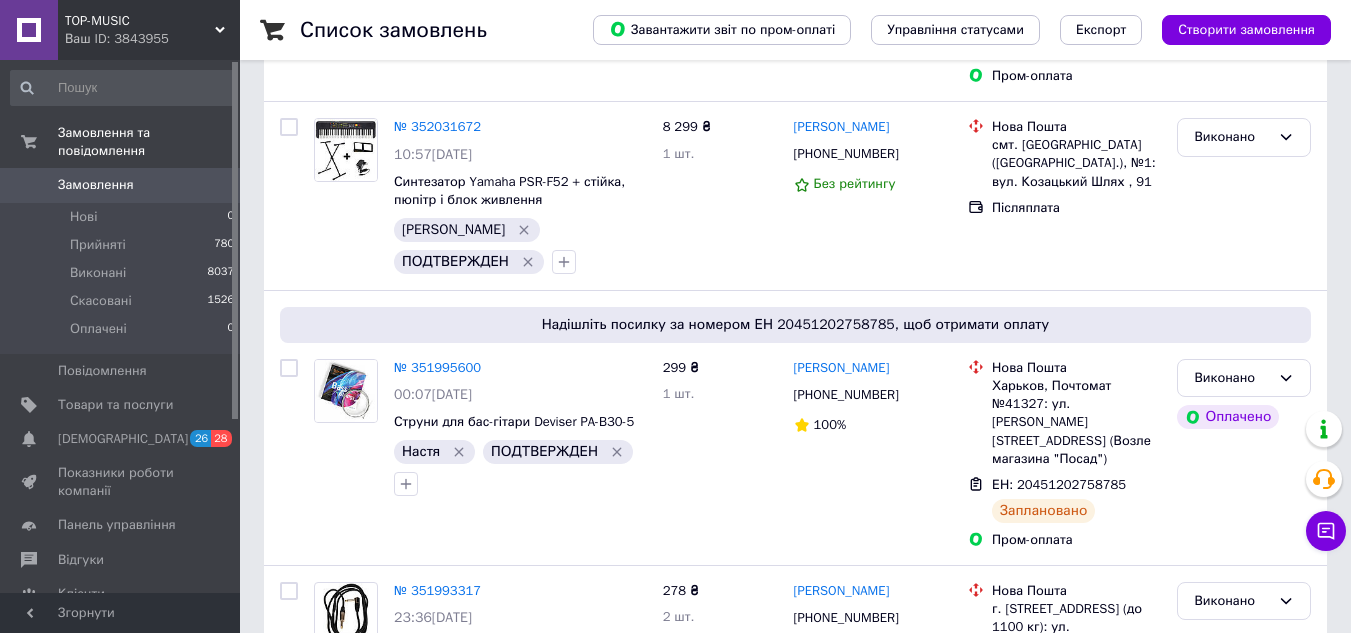 click on "TOP-MUSIC" at bounding box center (140, 21) 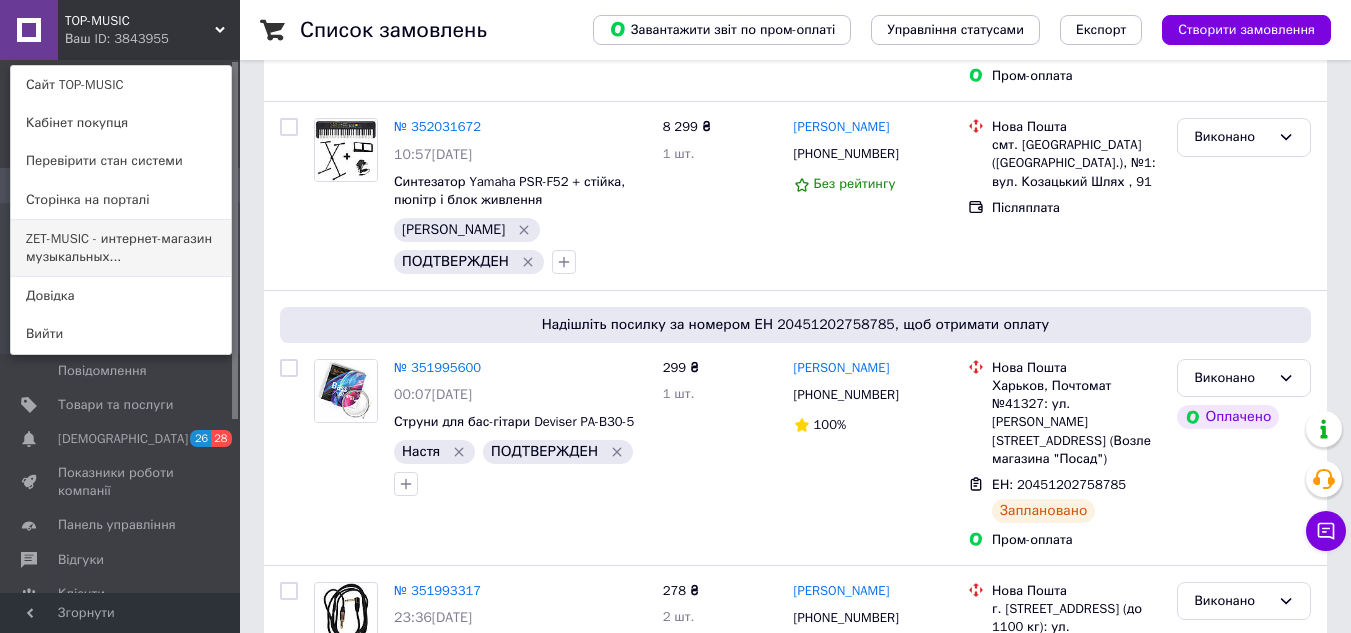 click on "ZET-MUSIC - интернет-магазин музыкальных..." at bounding box center (121, 248) 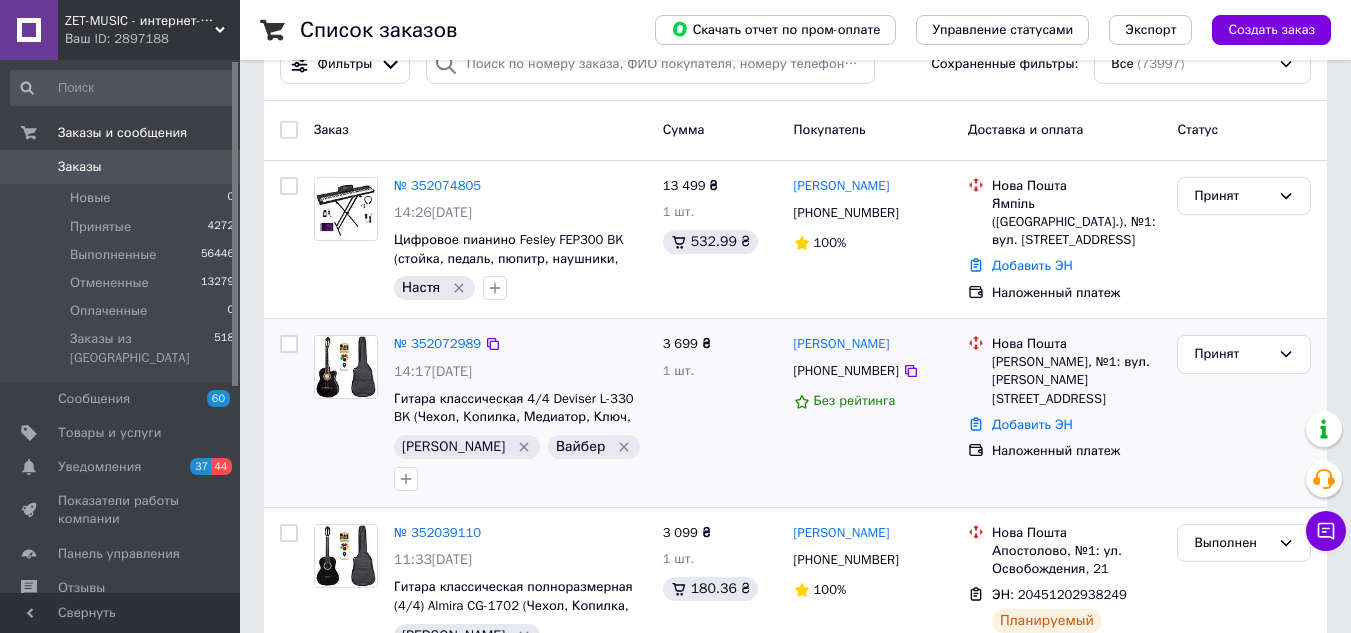 scroll, scrollTop: 100, scrollLeft: 0, axis: vertical 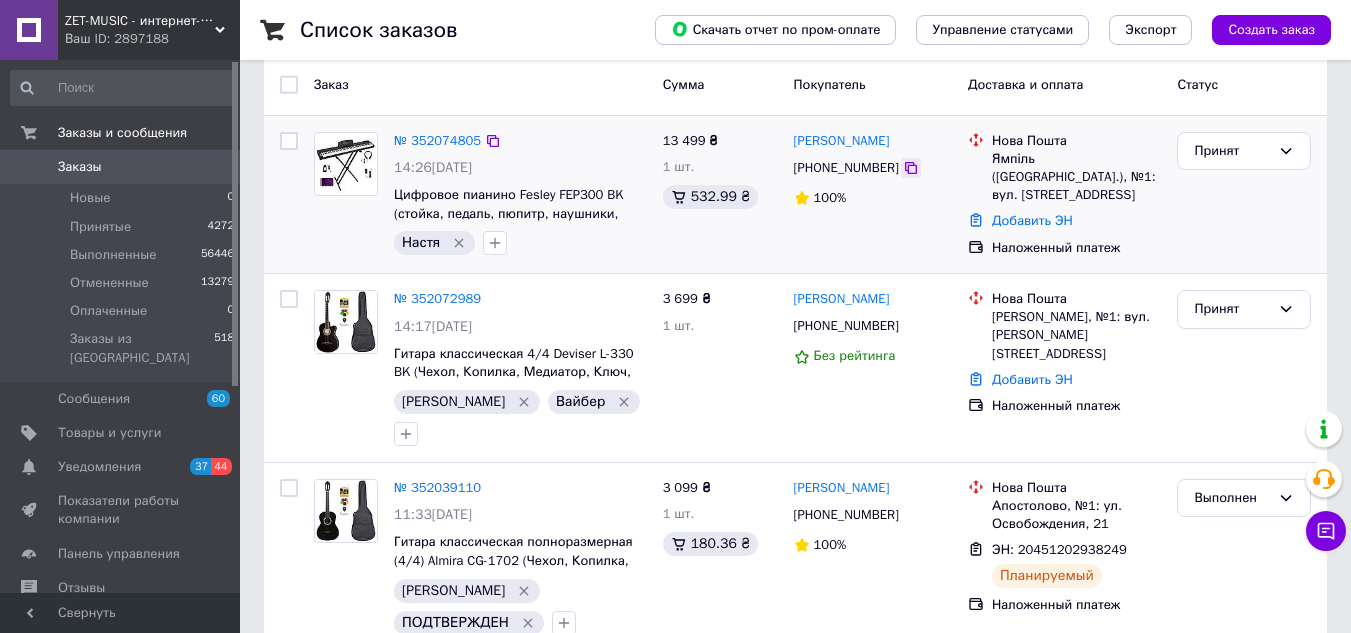 click 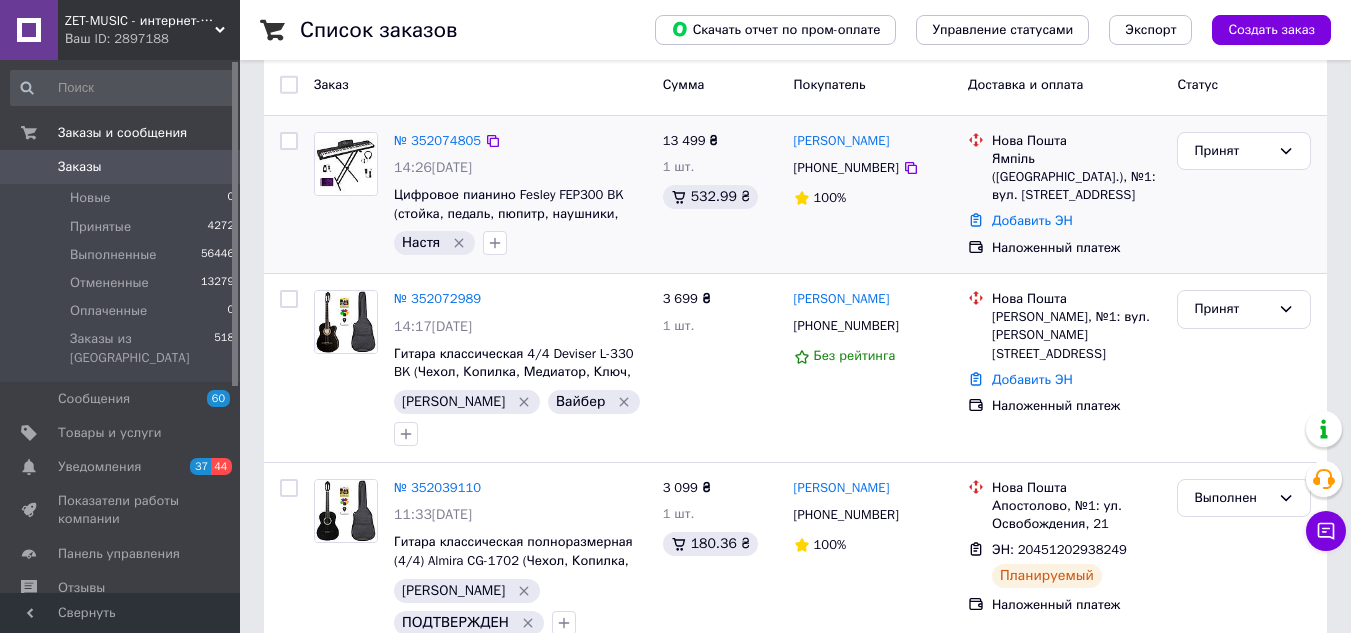 click at bounding box center [495, 243] 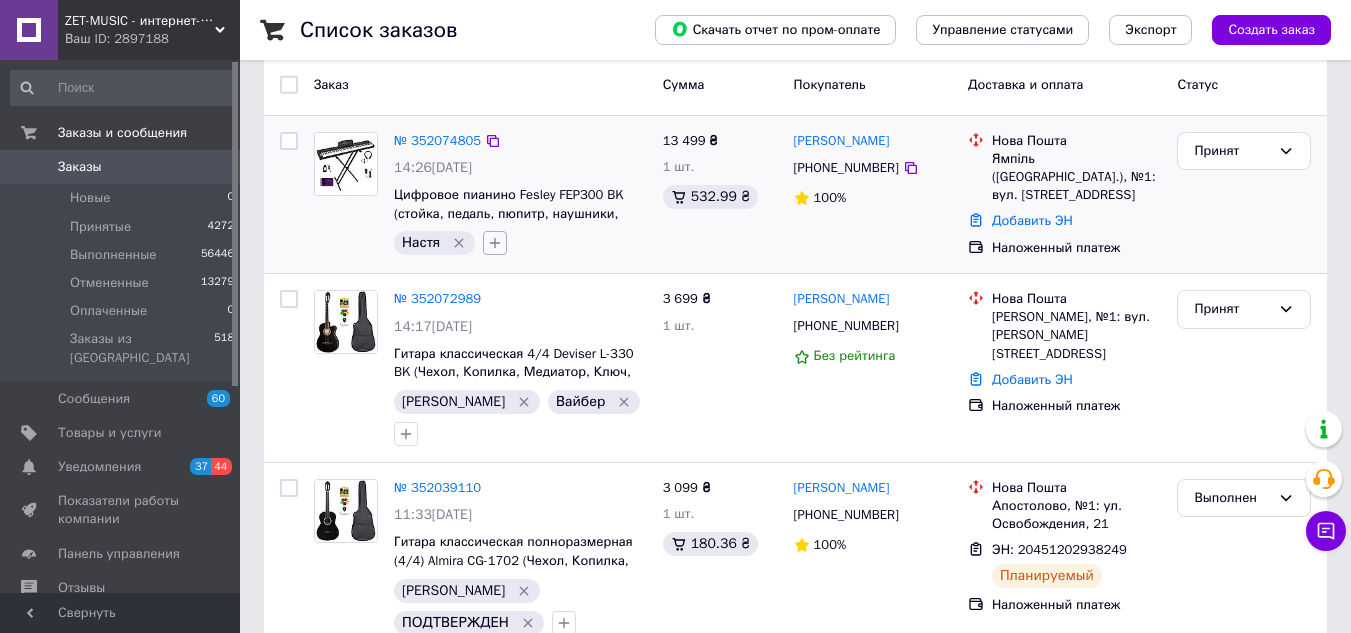 click 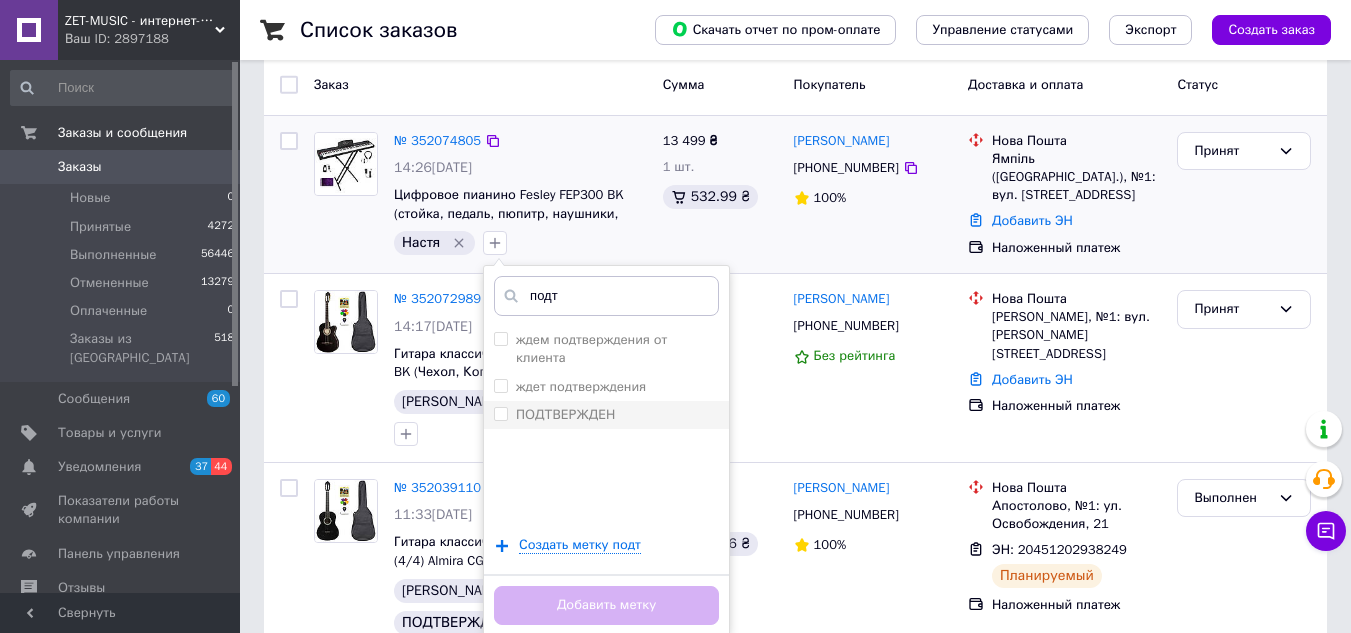 type on "подт" 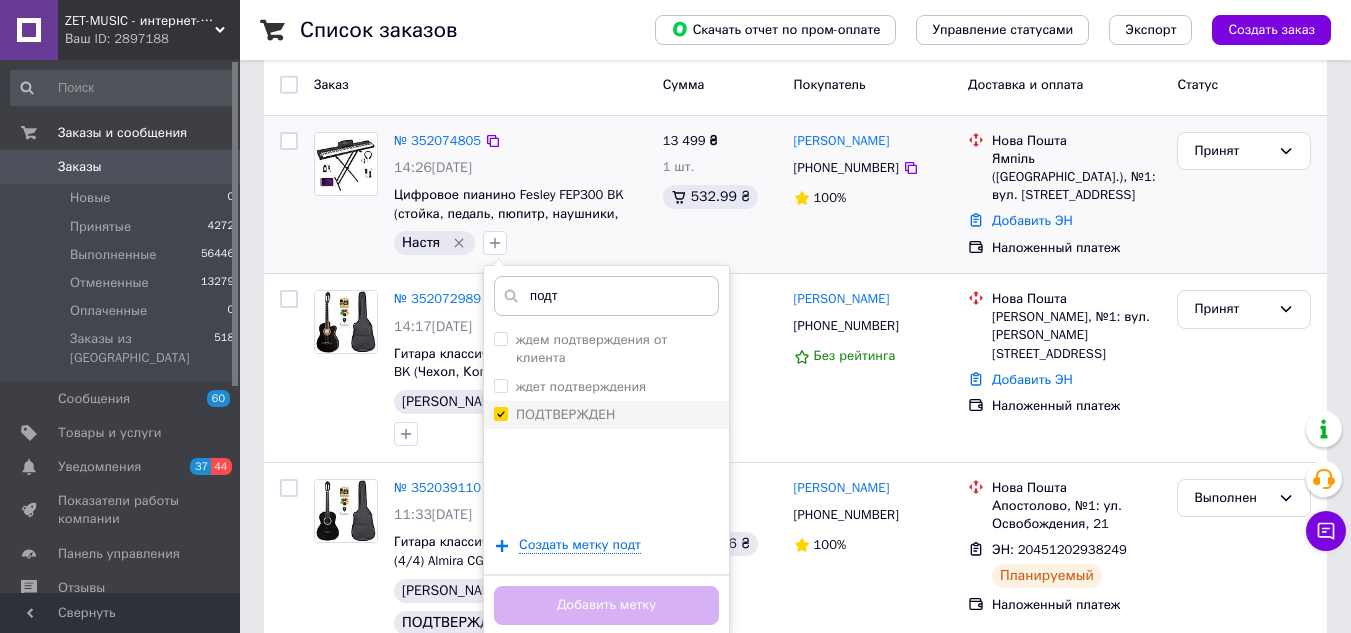 checkbox on "true" 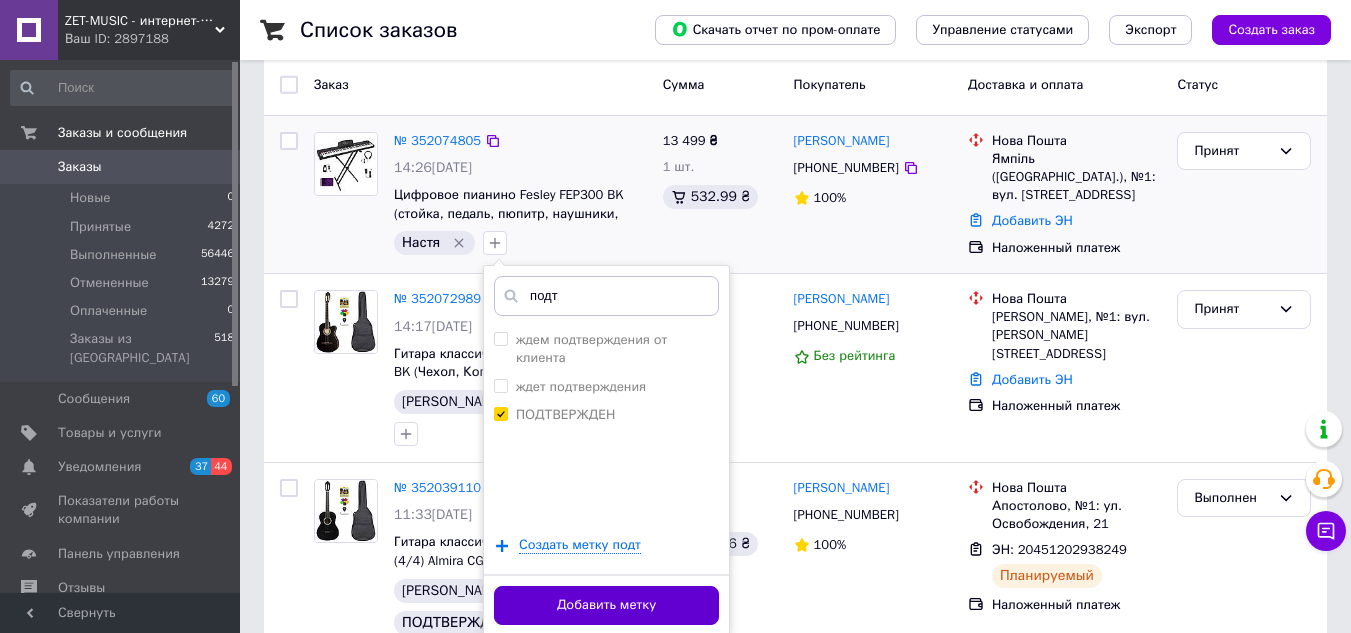 click on "Добавить метку" at bounding box center (606, 605) 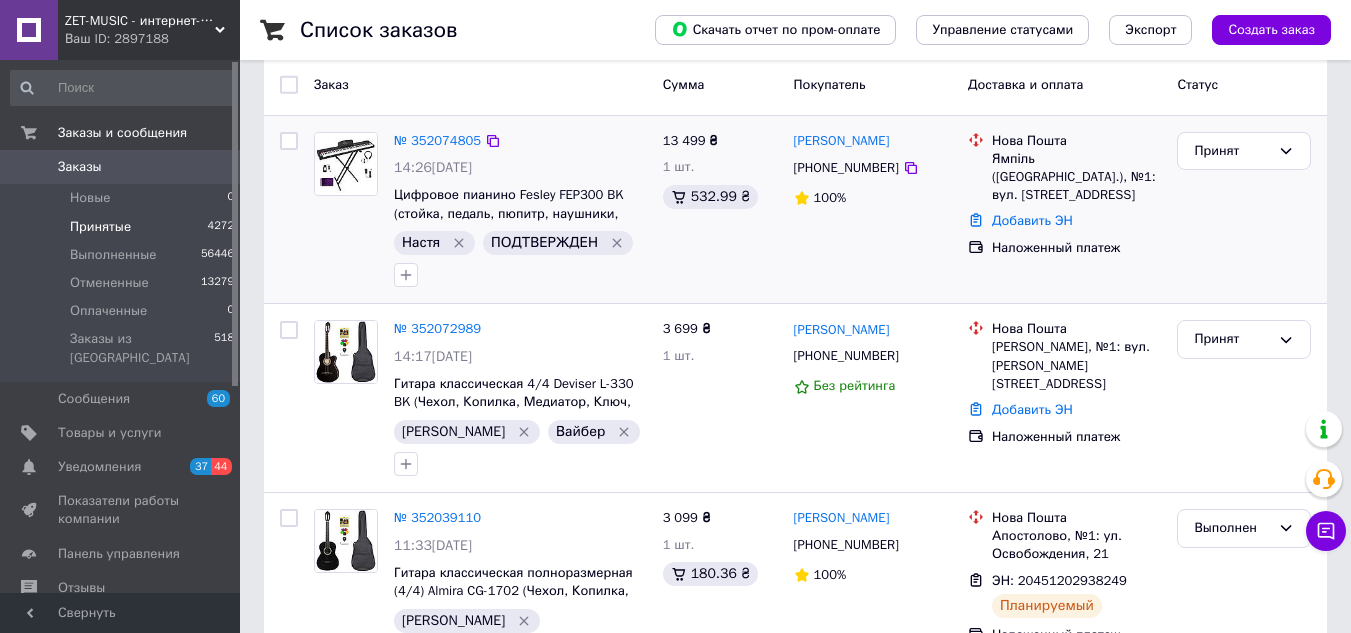 click on "Принятые 4272" at bounding box center (123, 227) 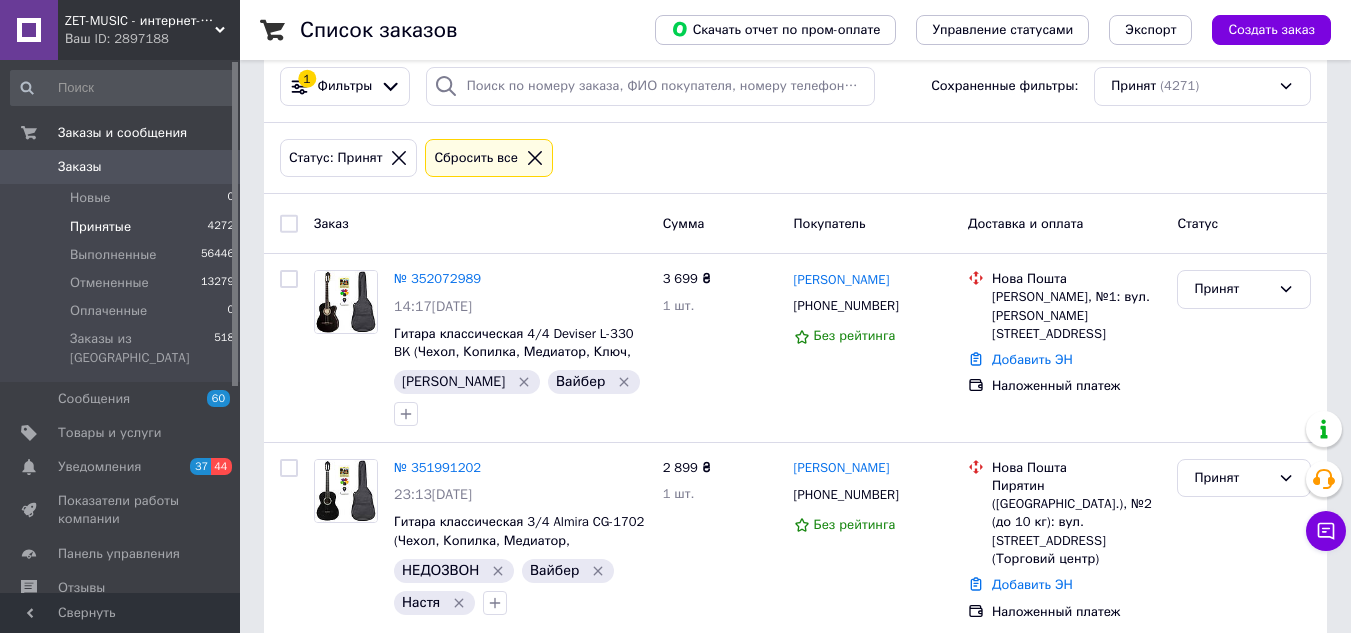 scroll, scrollTop: 0, scrollLeft: 0, axis: both 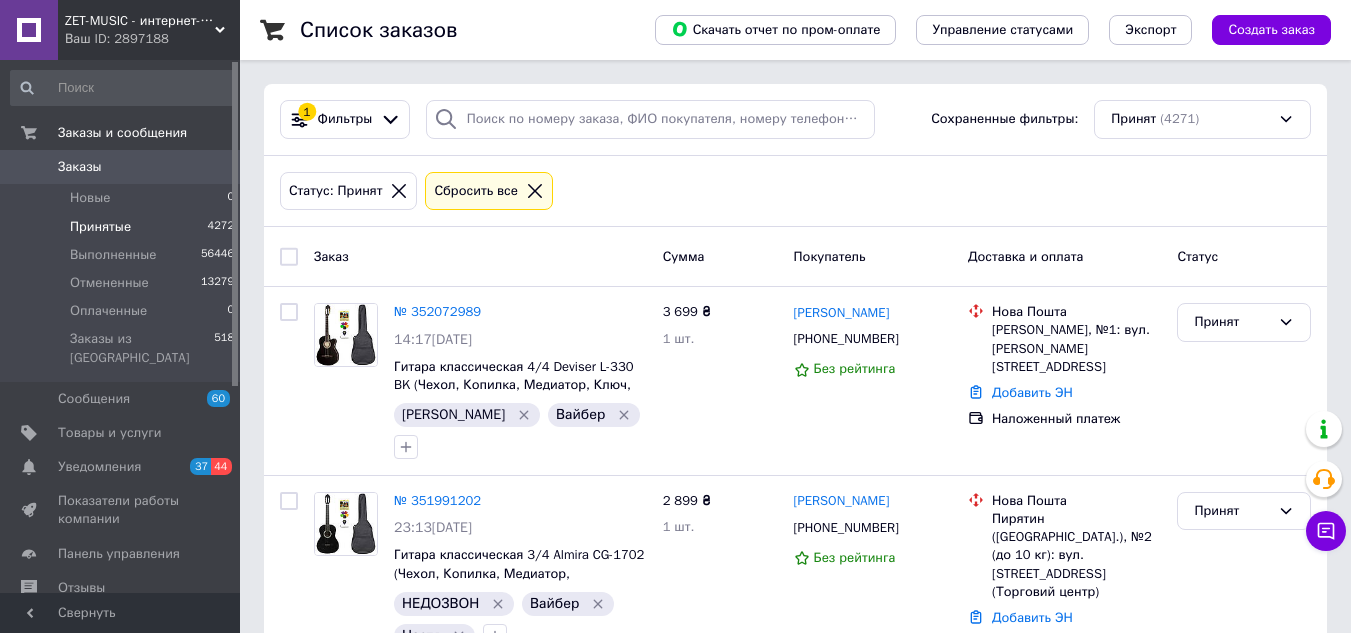 click 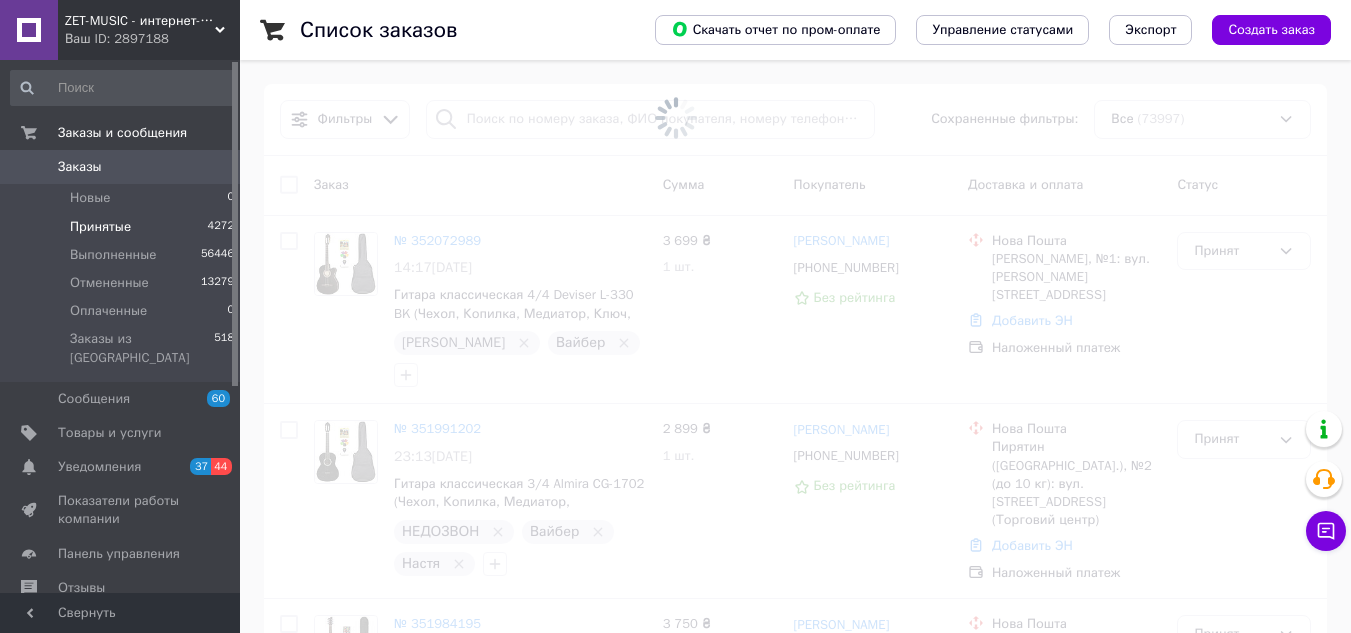 click on "Ваш ID: 2897188" at bounding box center [152, 39] 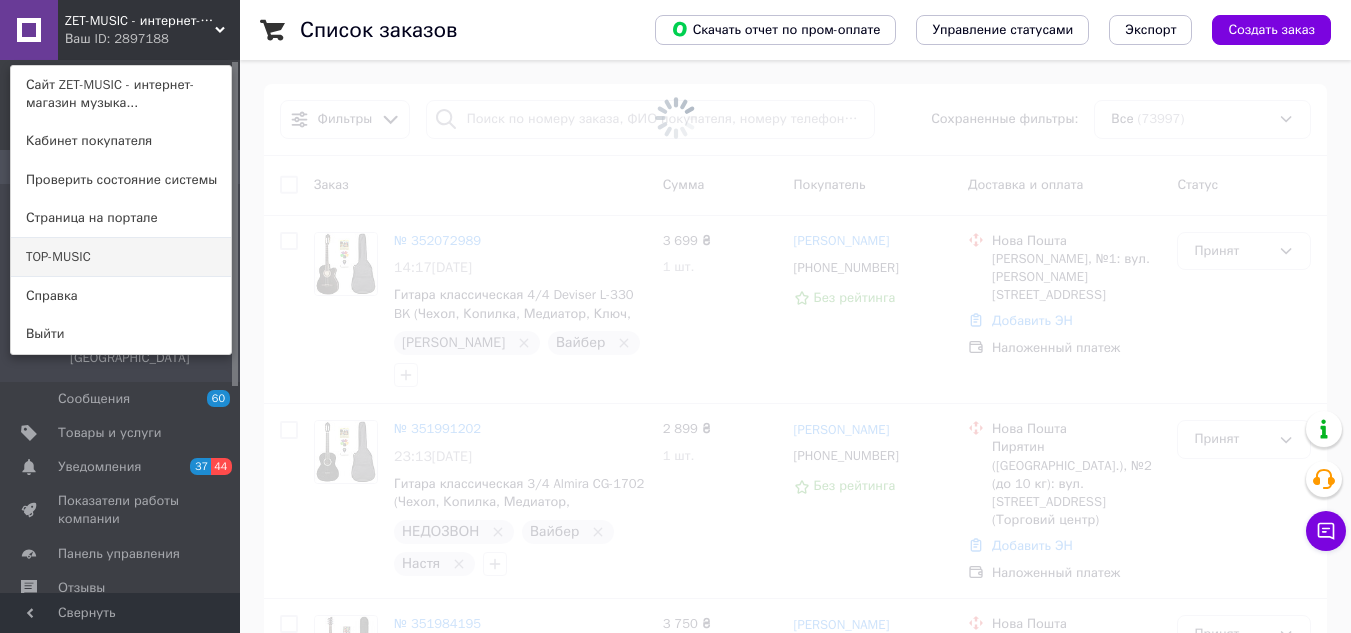click on "TOP-MUSIC" at bounding box center (121, 257) 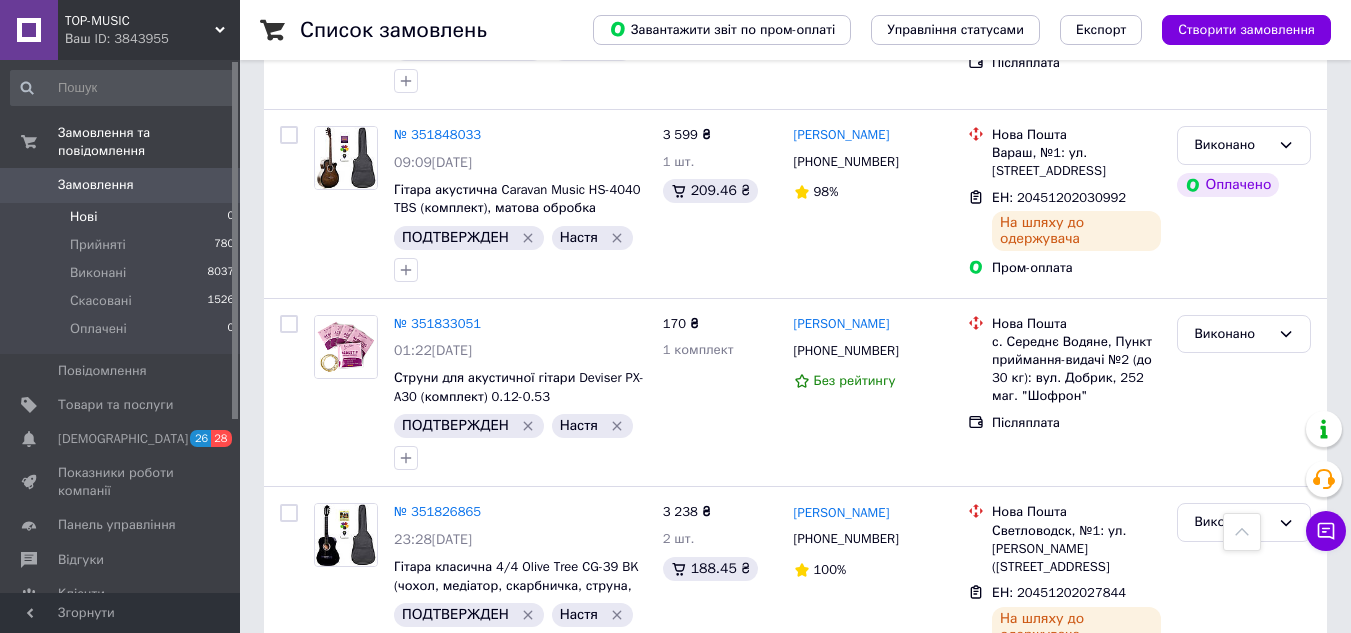 scroll, scrollTop: 3000, scrollLeft: 0, axis: vertical 